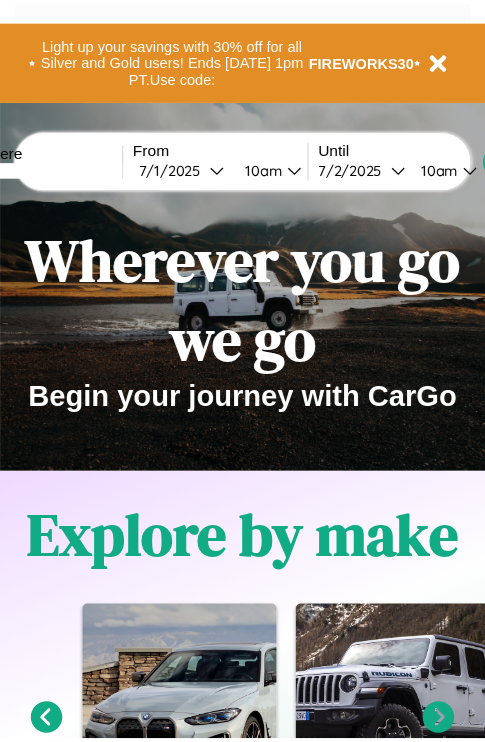 scroll, scrollTop: 0, scrollLeft: 0, axis: both 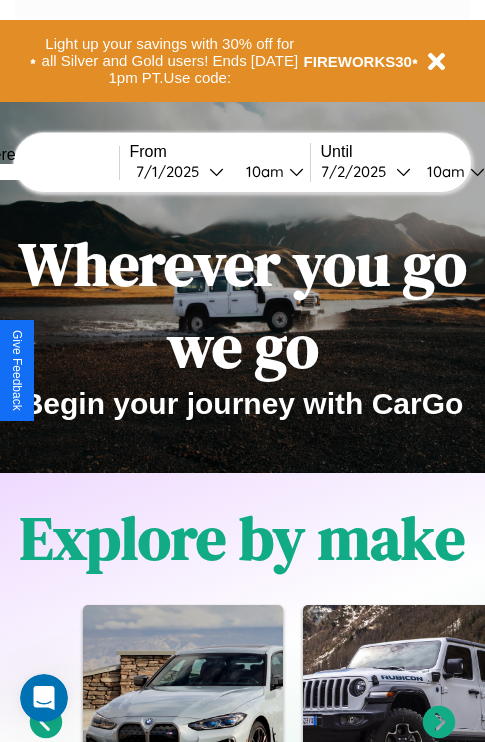 click at bounding box center [44, 172] 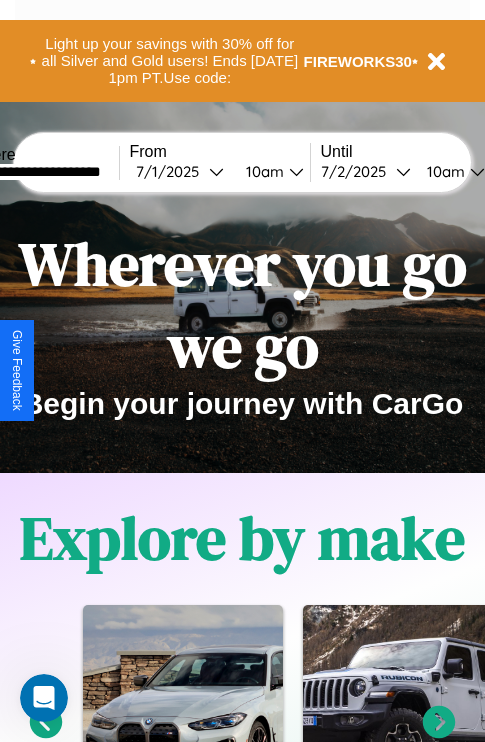 type on "**********" 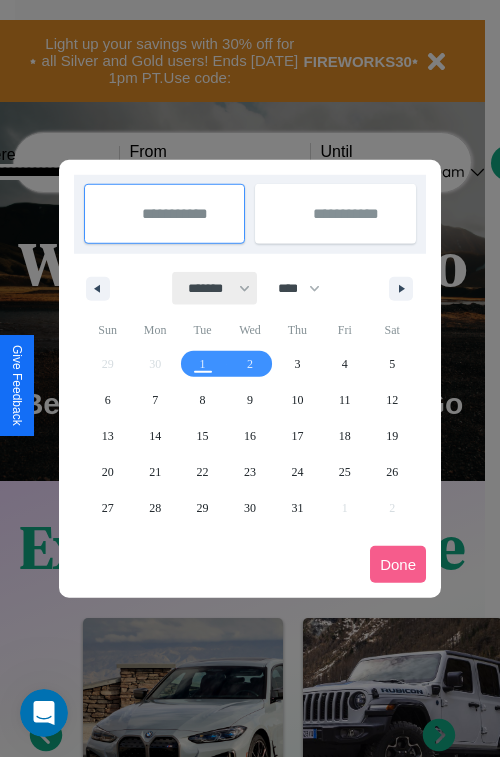 click on "******* ******** ***** ***** *** **** **** ****** ********* ******* ******** ********" at bounding box center (215, 288) 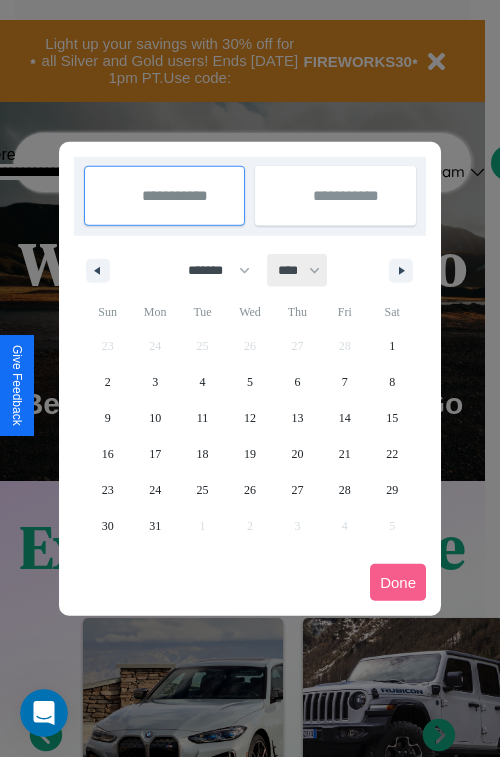 click on "**** **** **** **** **** **** **** **** **** **** **** **** **** **** **** **** **** **** **** **** **** **** **** **** **** **** **** **** **** **** **** **** **** **** **** **** **** **** **** **** **** **** **** **** **** **** **** **** **** **** **** **** **** **** **** **** **** **** **** **** **** **** **** **** **** **** **** **** **** **** **** **** **** **** **** **** **** **** **** **** **** **** **** **** **** **** **** **** **** **** **** **** **** **** **** **** **** **** **** **** **** **** **** **** **** **** **** **** **** **** **** **** **** **** **** **** **** **** **** **** ****" at bounding box center (298, 270) 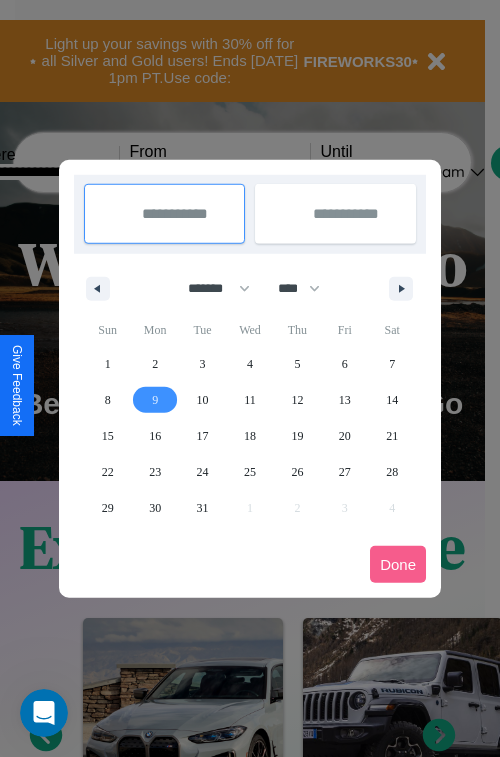 click on "9" at bounding box center (155, 400) 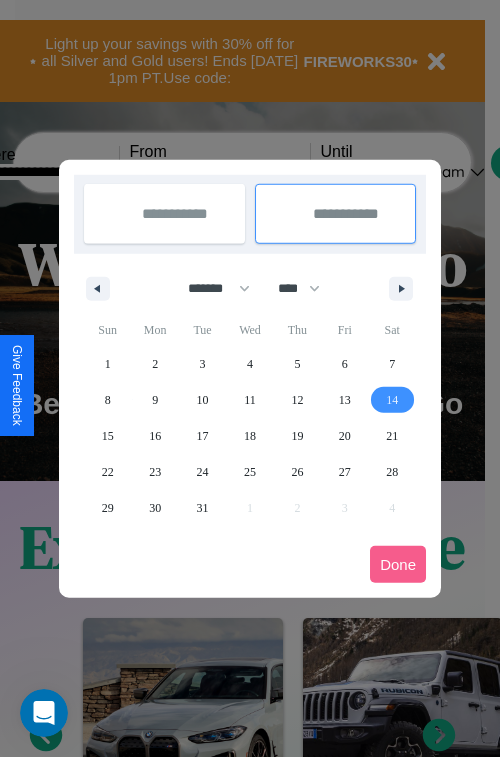 click on "14" at bounding box center (392, 400) 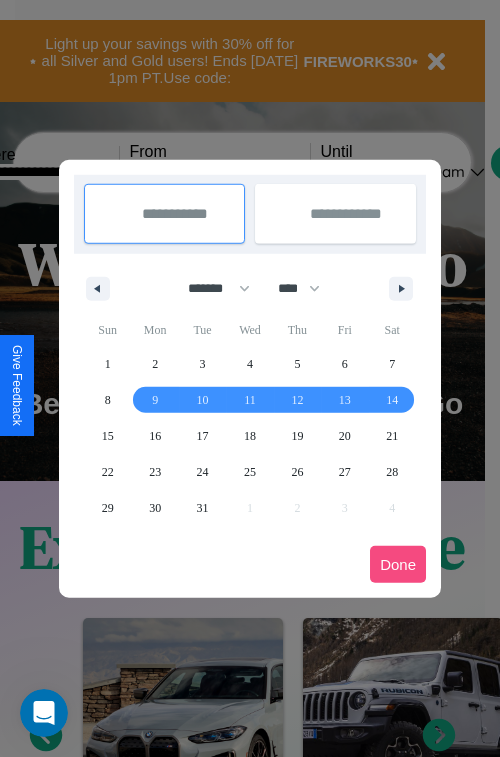 click on "Done" at bounding box center (398, 564) 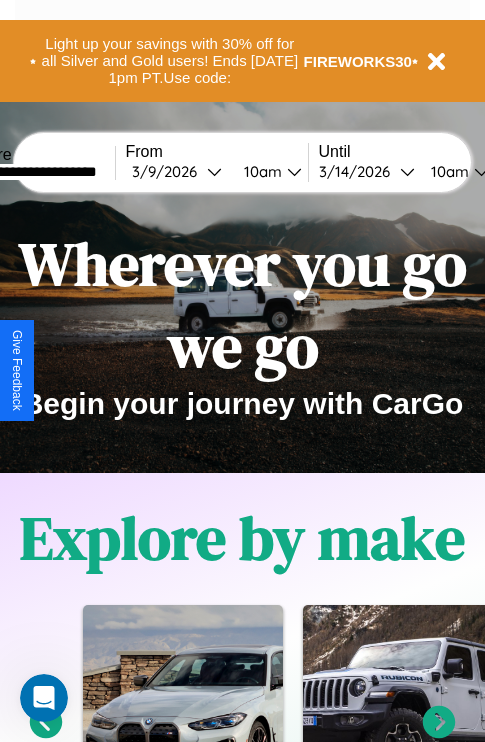 scroll, scrollTop: 0, scrollLeft: 71, axis: horizontal 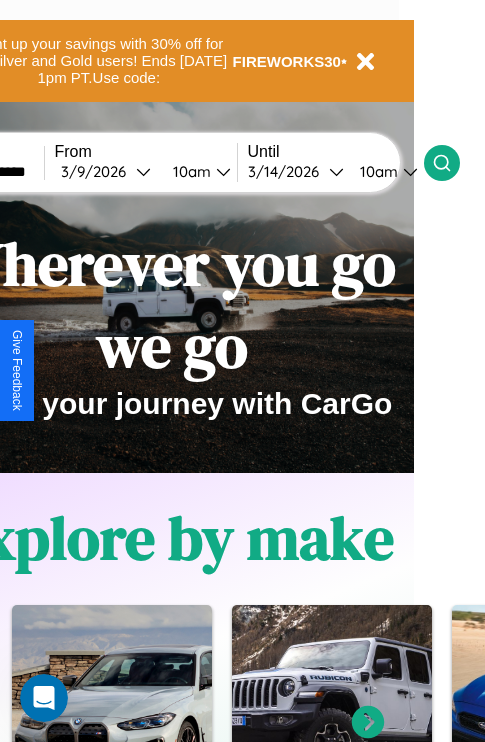 click 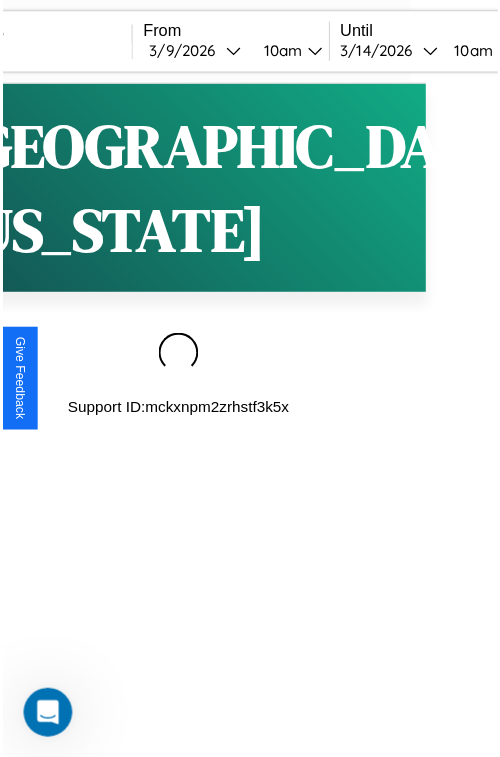 scroll, scrollTop: 0, scrollLeft: 0, axis: both 